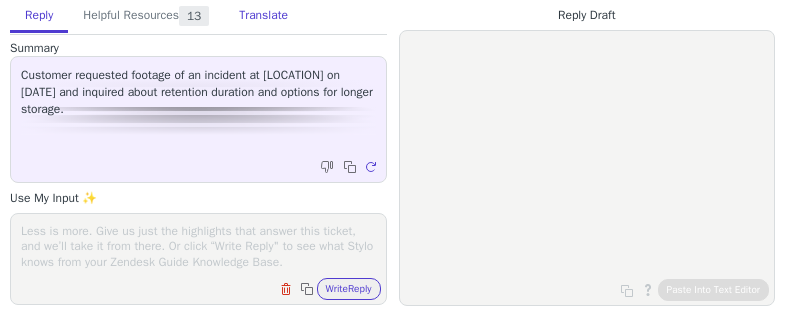 scroll, scrollTop: 0, scrollLeft: 0, axis: both 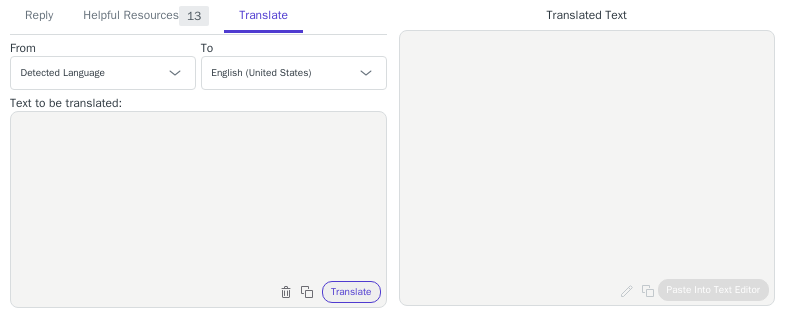 click at bounding box center [198, 197] 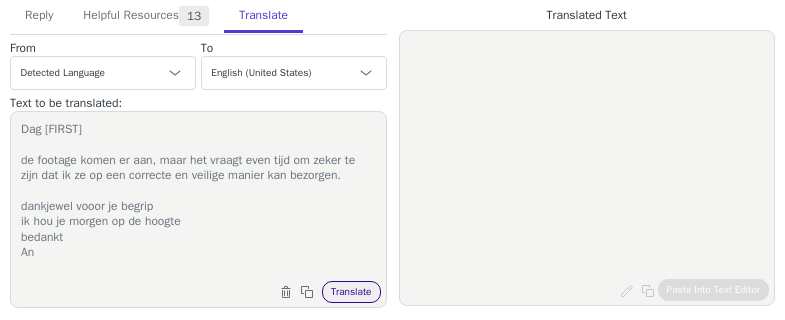type on "Dag [FIRST]
de footage komen er aan, maar het vraagt even tijd om zeker te zijn dat ik ze op een correcte en veilige manier kan bezorgen.
dankjewel vooor je begrip
ik hou je morgen op de hoogte
bedankt
An" 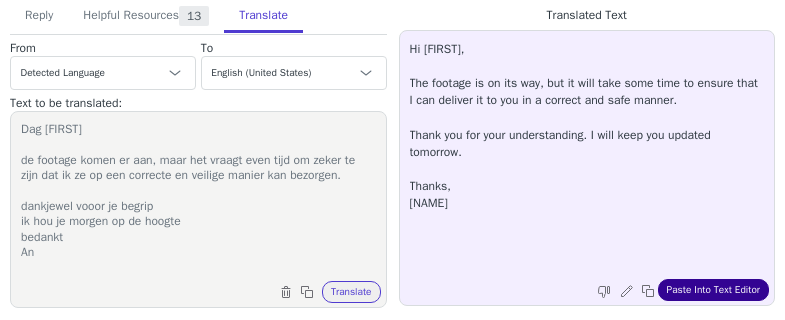 click on "Paste Into Text Editor" at bounding box center [713, 290] 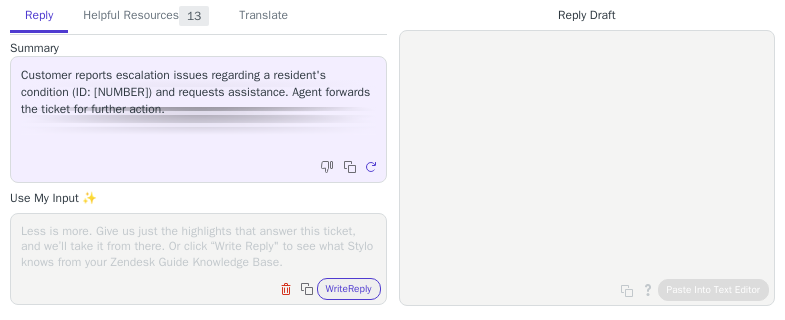 scroll, scrollTop: 0, scrollLeft: 0, axis: both 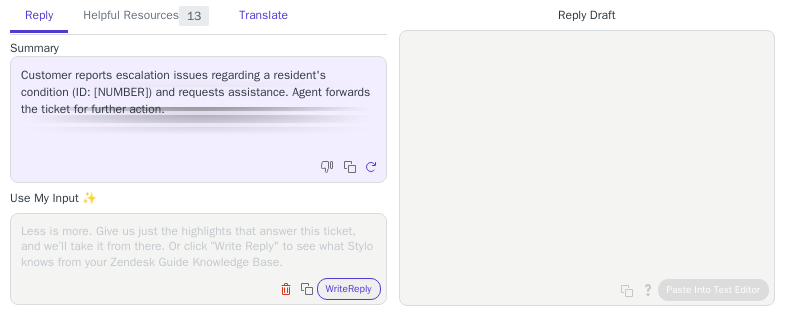 click on "Translate" at bounding box center [263, 16] 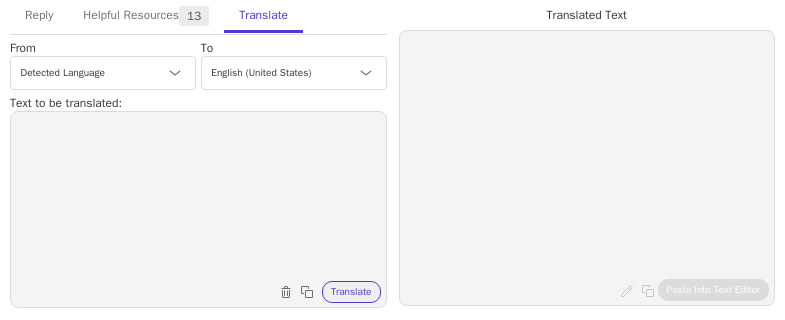 click at bounding box center (198, 197) 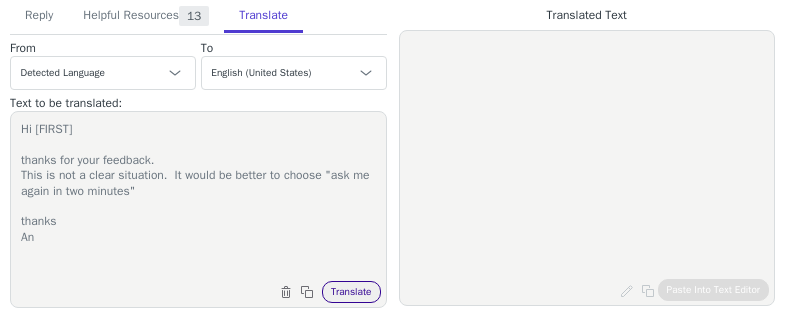 type on "Hi JOsseline
thanks for your feedback.
This is not a clear situation.  It would be better to choose "ask me again in two minutes"
thanks
An" 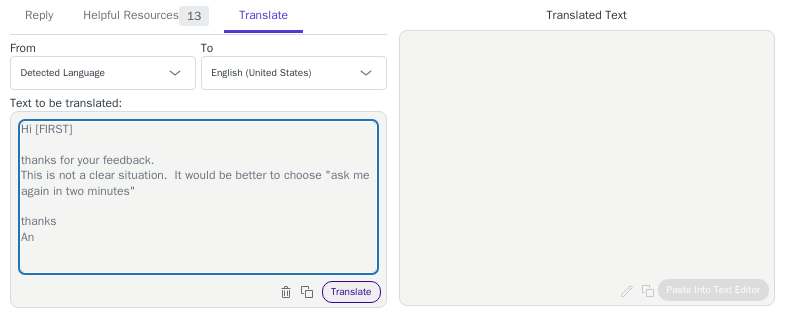click on "Translate" at bounding box center (351, 292) 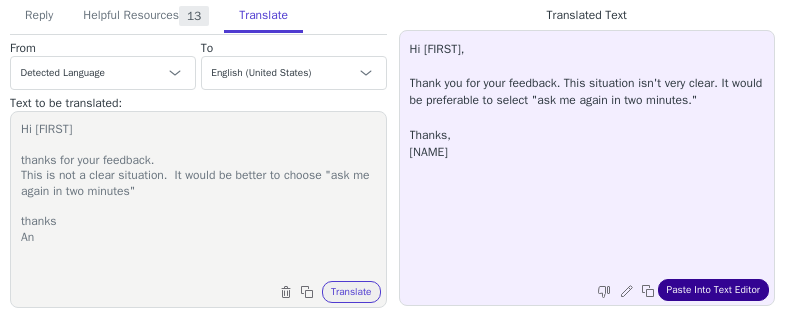 click on "Paste Into Text Editor" at bounding box center (713, 290) 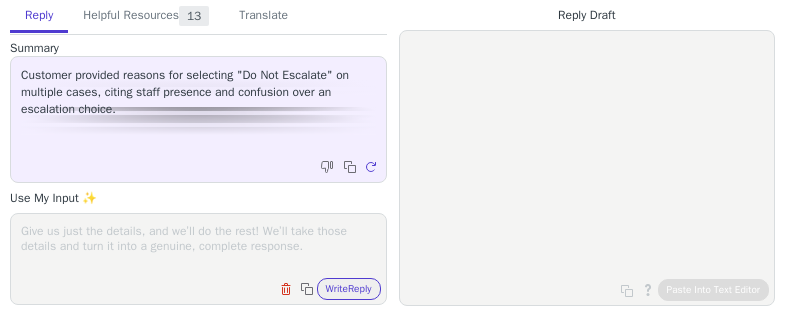 scroll, scrollTop: 0, scrollLeft: 0, axis: both 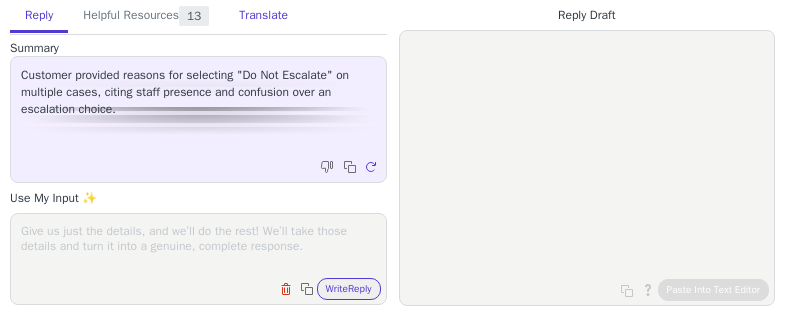 click on "Translate" at bounding box center [263, 16] 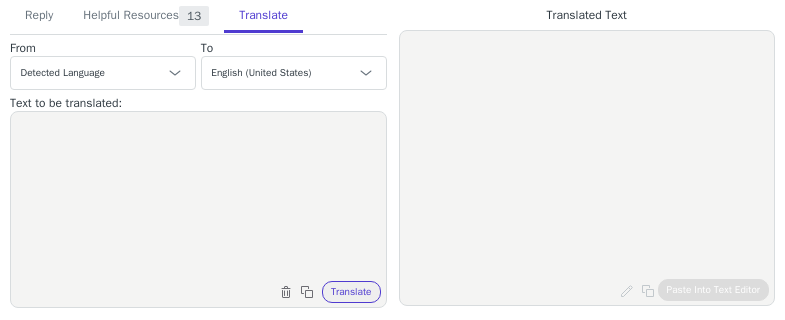 click at bounding box center [198, 197] 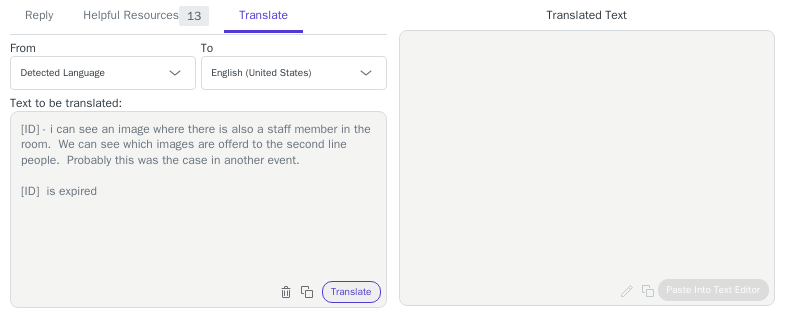 click on "2330408 - i can see an image where there is also a staff member in the room.  We can see which images are offerd to the second line people.  Probably this was the case in another event.
2324780  is expired" at bounding box center [198, 197] 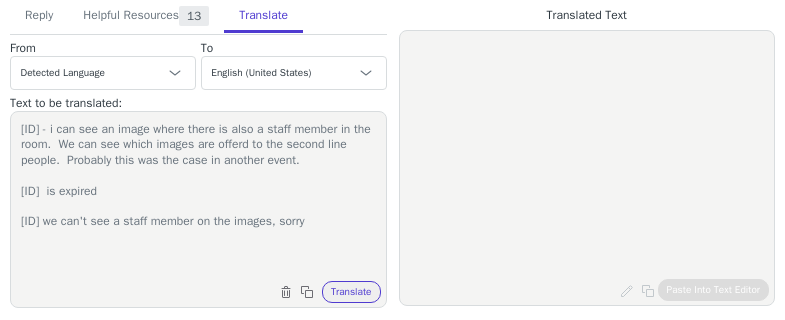 click on "2330408 - i can see an image where there is also a staff member in the room.  We can see which images are offerd to the second line people.  Probably this was the case in another event.
2324780  is expired
2338077 we can't see a staff member on the images, sorry" at bounding box center [198, 197] 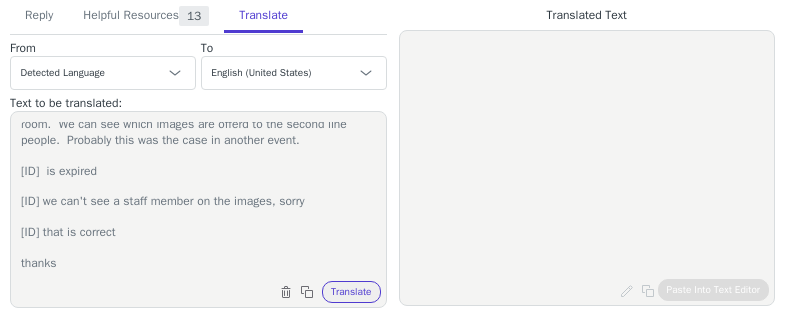 scroll, scrollTop: 50, scrollLeft: 0, axis: vertical 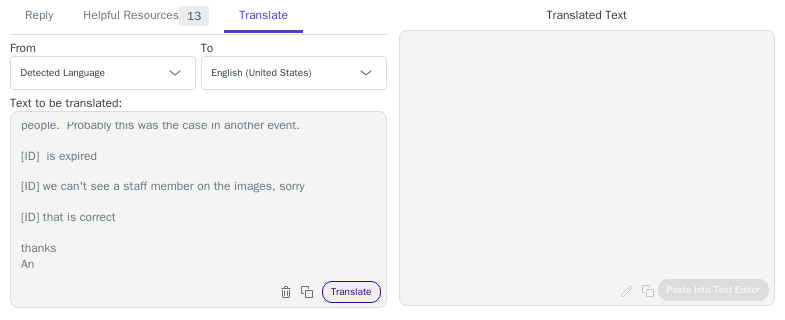 type on "2330408 - i can see an image where there is also a staff member in the room.  We can see which images are offerd to the second line people.  Probably this was the case in another event.
2324780  is expired
2338077 we can't see a staff member on the images, sorry
2349970  that is correct
thanks
An" 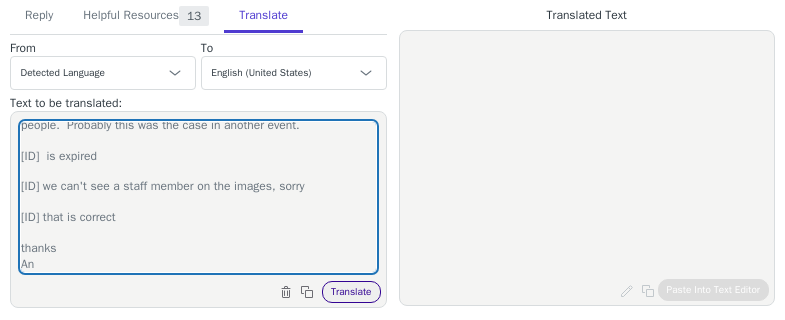 click on "Translate" at bounding box center [351, 292] 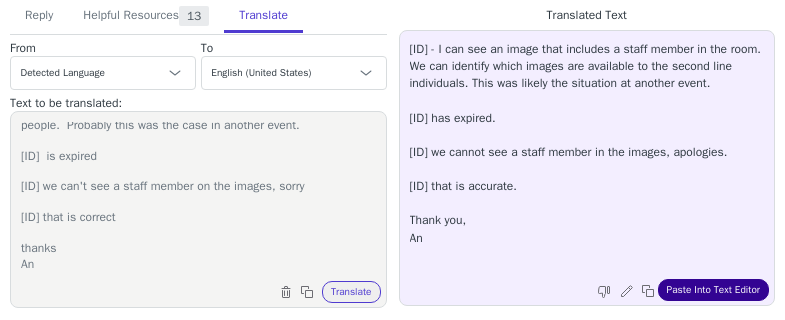 click on "Paste Into Text Editor" at bounding box center [713, 290] 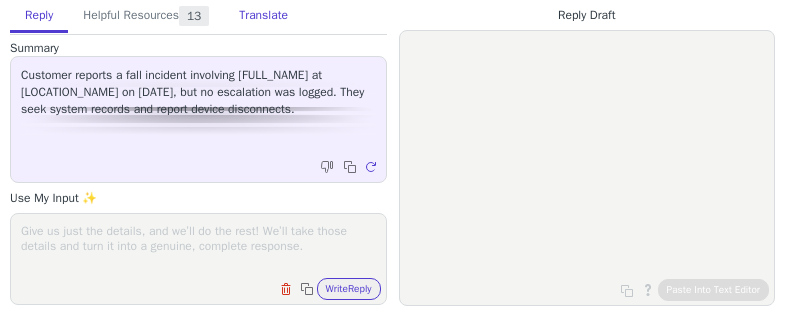 scroll, scrollTop: 0, scrollLeft: 0, axis: both 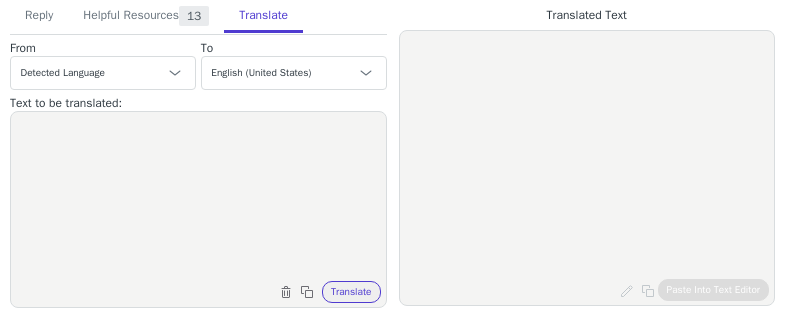 click at bounding box center (198, 197) 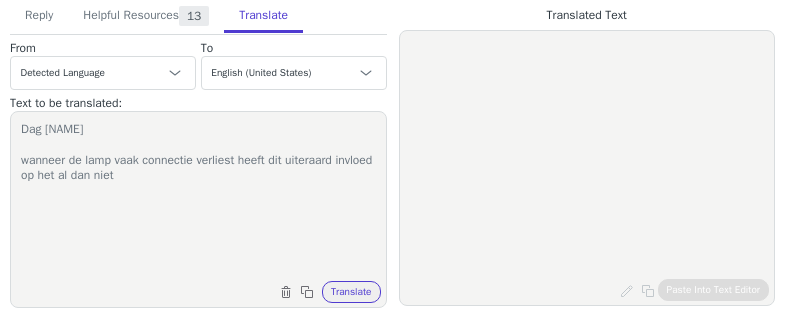 click on "Dag [NAME]
wanneer de lamp vaak connectie verliest heeft dit uiteraard invloed op het al dan niet" at bounding box center [198, 197] 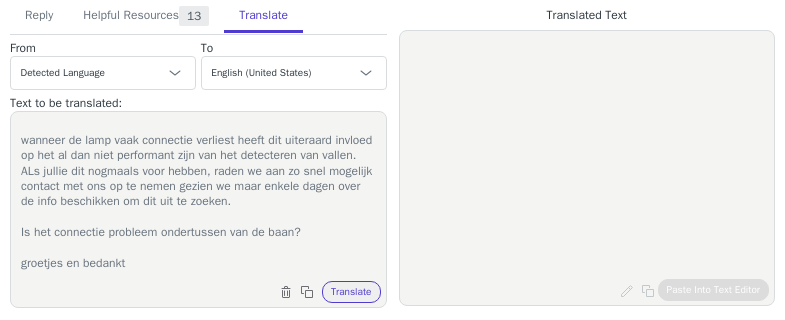 scroll, scrollTop: 50, scrollLeft: 0, axis: vertical 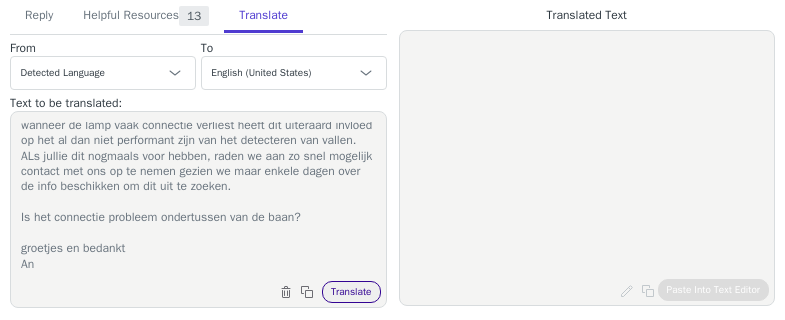 type on "Dag [NAME]
wanneer de lamp vaak connectie verliest heeft dit uiteraard invloed op het al dan niet performant zijn van het detecteren van vallen.
ALs jullie dit nogmaals voor hebben, raden we aan zo snel mogelijk contact met ons op te nemen gezien we maar enkele dagen over de info beschikken om dit uit te zoeken.
Is het connectie probleem ondertussen van de baan?
groetjes en bedankt
An" 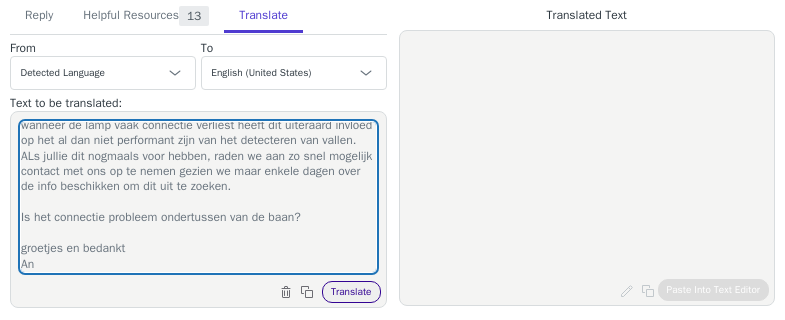 click on "Translate" at bounding box center (351, 292) 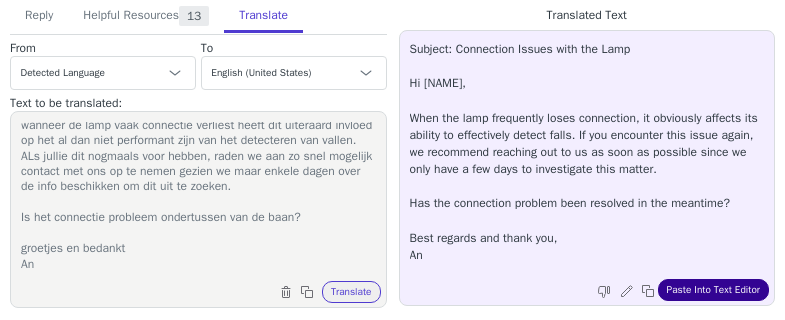 click on "Paste Into Text Editor" at bounding box center [713, 290] 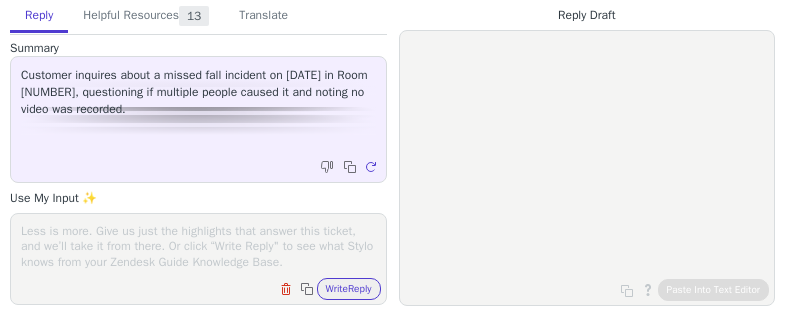 scroll, scrollTop: 0, scrollLeft: 0, axis: both 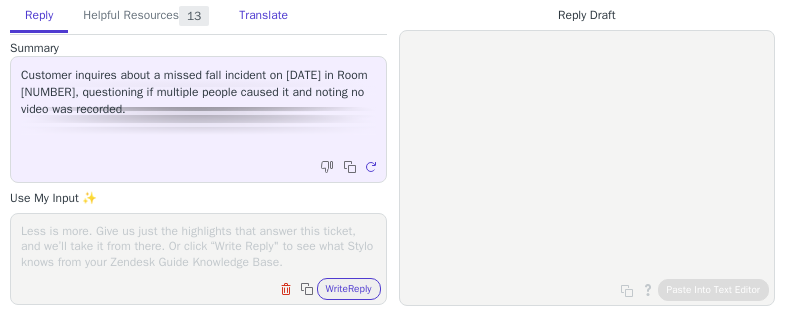 click on "Translate" at bounding box center [263, 16] 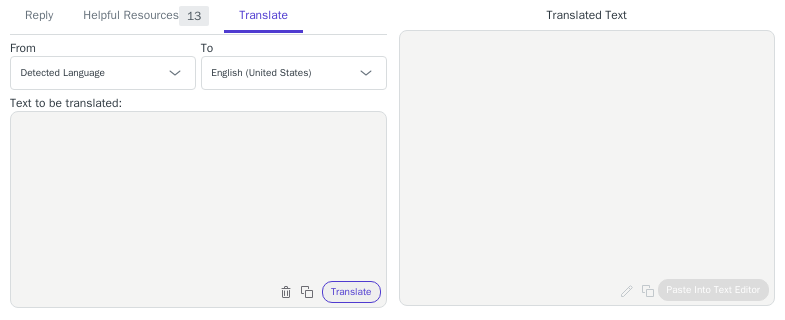 click at bounding box center (198, 197) 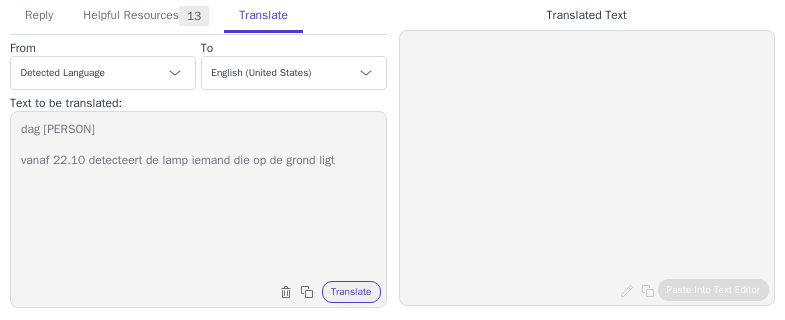 click on "dag [PERSON]
vanaf 22.10 detecteert de lamp iemand die op de grond ligt" at bounding box center [198, 197] 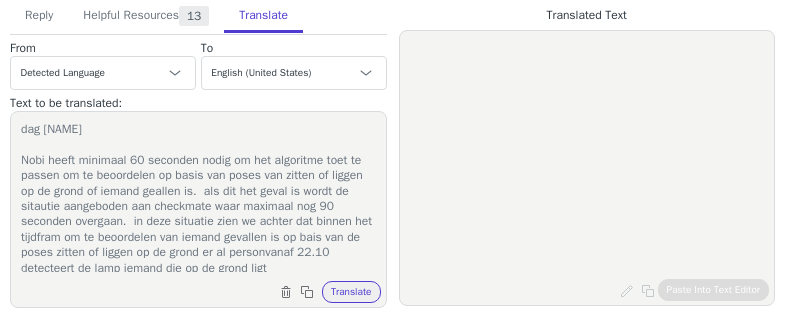 scroll, scrollTop: 4, scrollLeft: 0, axis: vertical 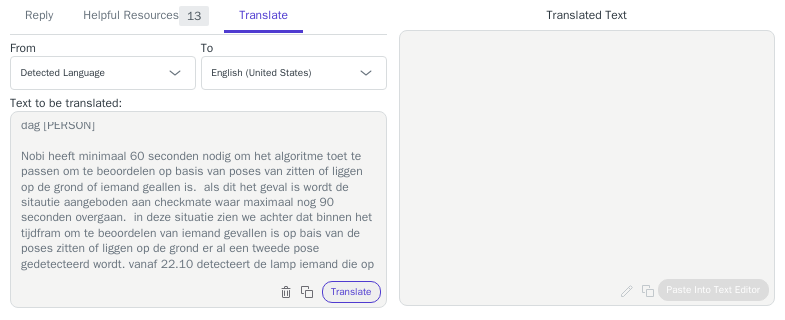 click on "dag [PERSON]
Nobi heeft minimaal 60 seconden nodig om het algoritme toet te passen om te beoordelen op basis van poses van zitten of liggen op de grond of iemand geallen is.  als dit het geval is wordt de sitautie aangeboden aan checkmate waar maximaal nog 90 seconden overgaan.  in deze situatie zien we achter dat binnen het tijdfram om te beoordelen van iemand gevallen is op bais van de poses zitten of liggen op de grond er al een tweede pose gedetecteerd wordt. vanaf 22.10 detecteert de lamp iemand die op de grond ligt" at bounding box center [198, 197] 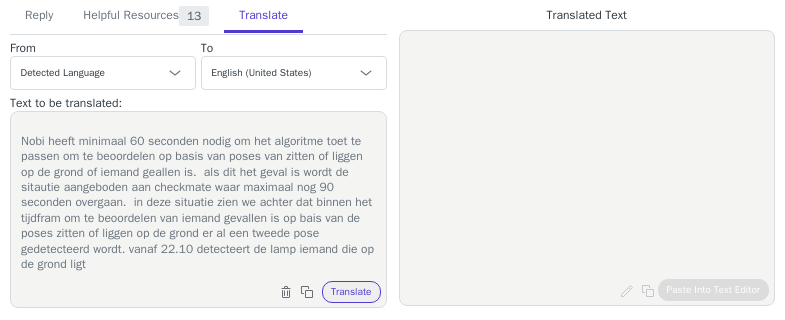 drag, startPoint x: 212, startPoint y: 264, endPoint x: 266, endPoint y: 248, distance: 56.32051 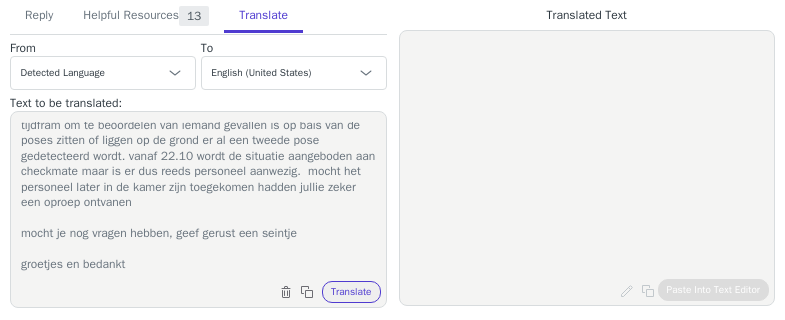 scroll, scrollTop: 127, scrollLeft: 0, axis: vertical 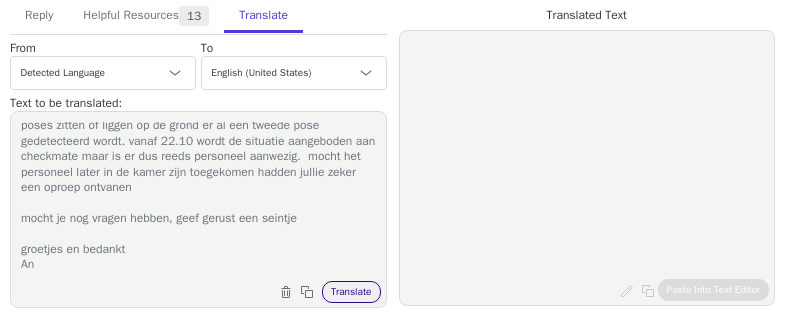 type on "dag [NAME]
Nobi heeft minimaal 60 seconden nodig om het algoritme toet te passen om te beoordelen op basis van poses van zitten of liggen op de grond of iemand geallen is.  als dit het geval is wordt de sitautie aangeboden aan checkmate waar maximaal nog 90 seconden overgaan.  in deze situatie zien we achter dat binnen het tijdfram om te beoordelen van iemand gevallen is op bais van de poses zitten of liggen op de grond er al een tweede pose gedetecteerd wordt. vanaf 22.10 wordt de situatie aangeboden aan checkmate maar is er dus reeds personeel aanwezig.  mocht het personeel later in de kamer zijn toegekomen hadden jullie zeker een oproep ontvanen
mocht je nog vragen hebben, geef gerust een seintje
groetjes en bedankt
An" 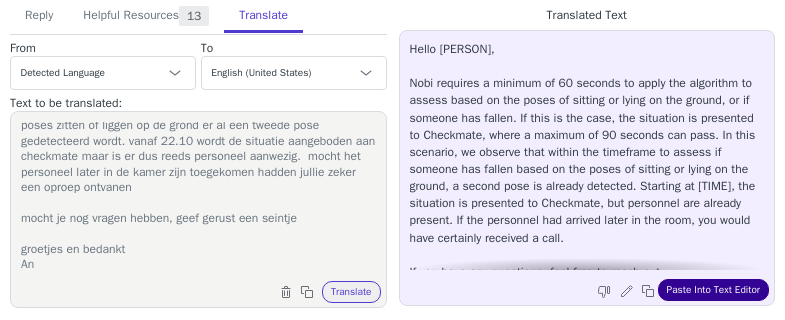 click on "Paste Into Text Editor" at bounding box center (713, 290) 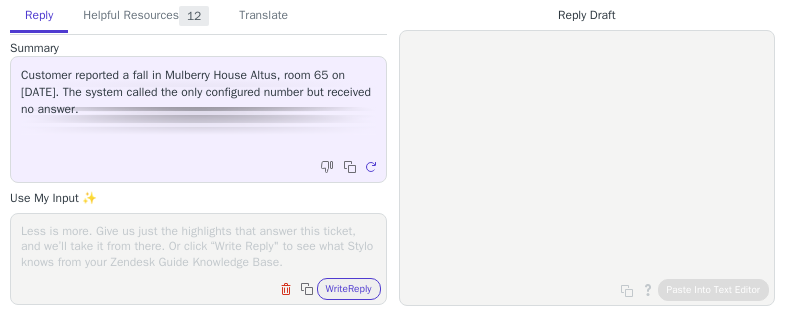 scroll, scrollTop: 0, scrollLeft: 0, axis: both 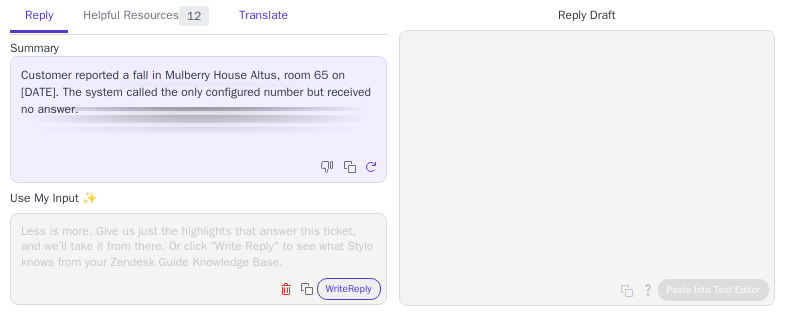 click on "Translate" at bounding box center (263, 16) 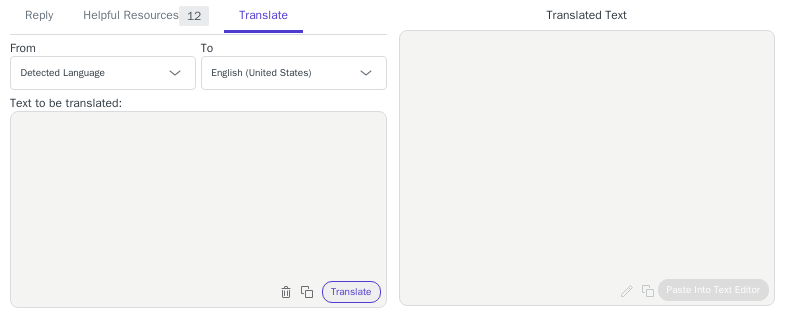 click at bounding box center [198, 197] 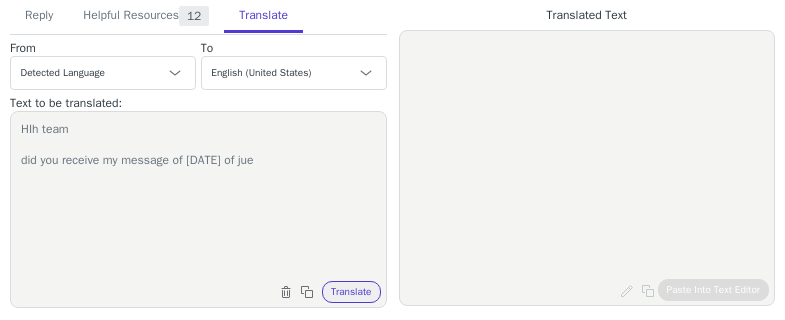 paste on "On [DATE] at [TIME], a fall occurred in unit Rm65. In your configuration, there is only one phone number configured, which is [PHONE]. The system continued to call this number, but there was no answer. We hope everything is okay with the resident. The escalation remains open, which means that no new falls will be reported until the escalation is closed.
We would like to confirm if [PHONE] is the number you wish to continue receiving calls on in case of a fall in future.
If you would like to discuss this briefly, please let us know.
Thank you in advance." 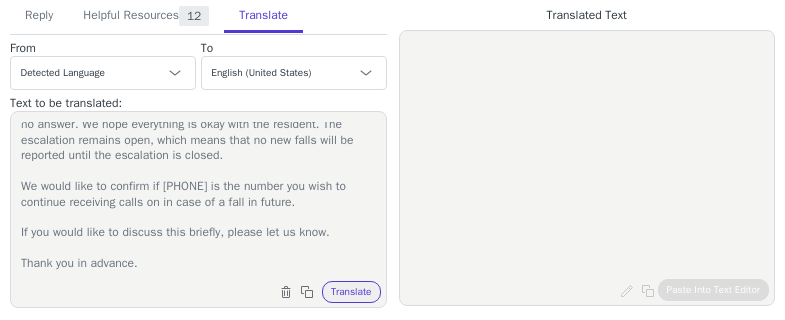 scroll, scrollTop: 127, scrollLeft: 0, axis: vertical 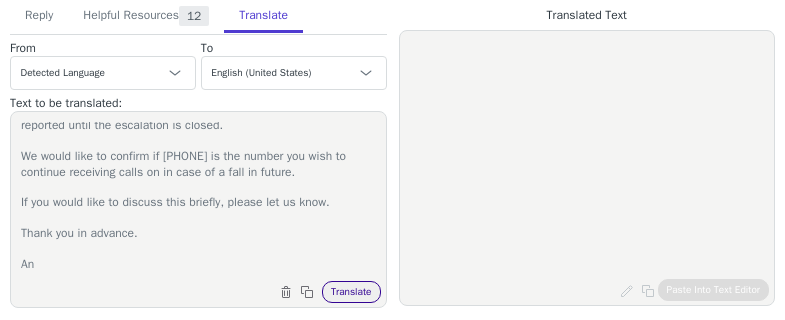 type on "HIh team
did you receive my message of [DATE] of jue
On [DATE] at [TIME], a fall occurred in unit Rm65. In your configuration, there is only one phone number configured, which is [PHONE]. The system continued to call this number, but there was no answer. We hope everything is okay with the resident. The escalation remains open, which means that no new falls will be reported until the escalation is closed.
We would like to confirm if [PHONE] is the number you wish to continue receiving calls on in case of a fall in future.
If you would like to discuss this briefly, please let us know.
Thank you in advance.
An" 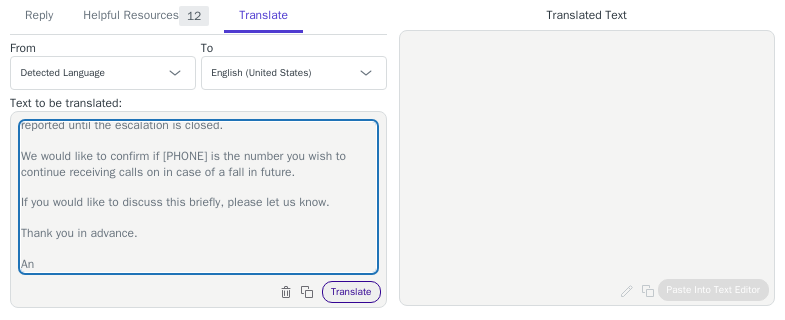 click on "Translate" at bounding box center [351, 292] 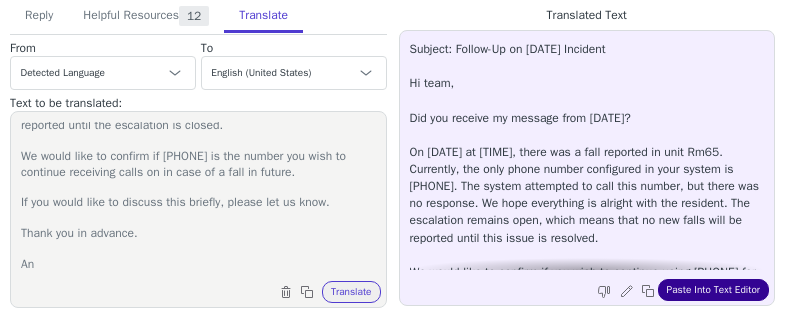 click on "Paste Into Text Editor" at bounding box center [713, 290] 